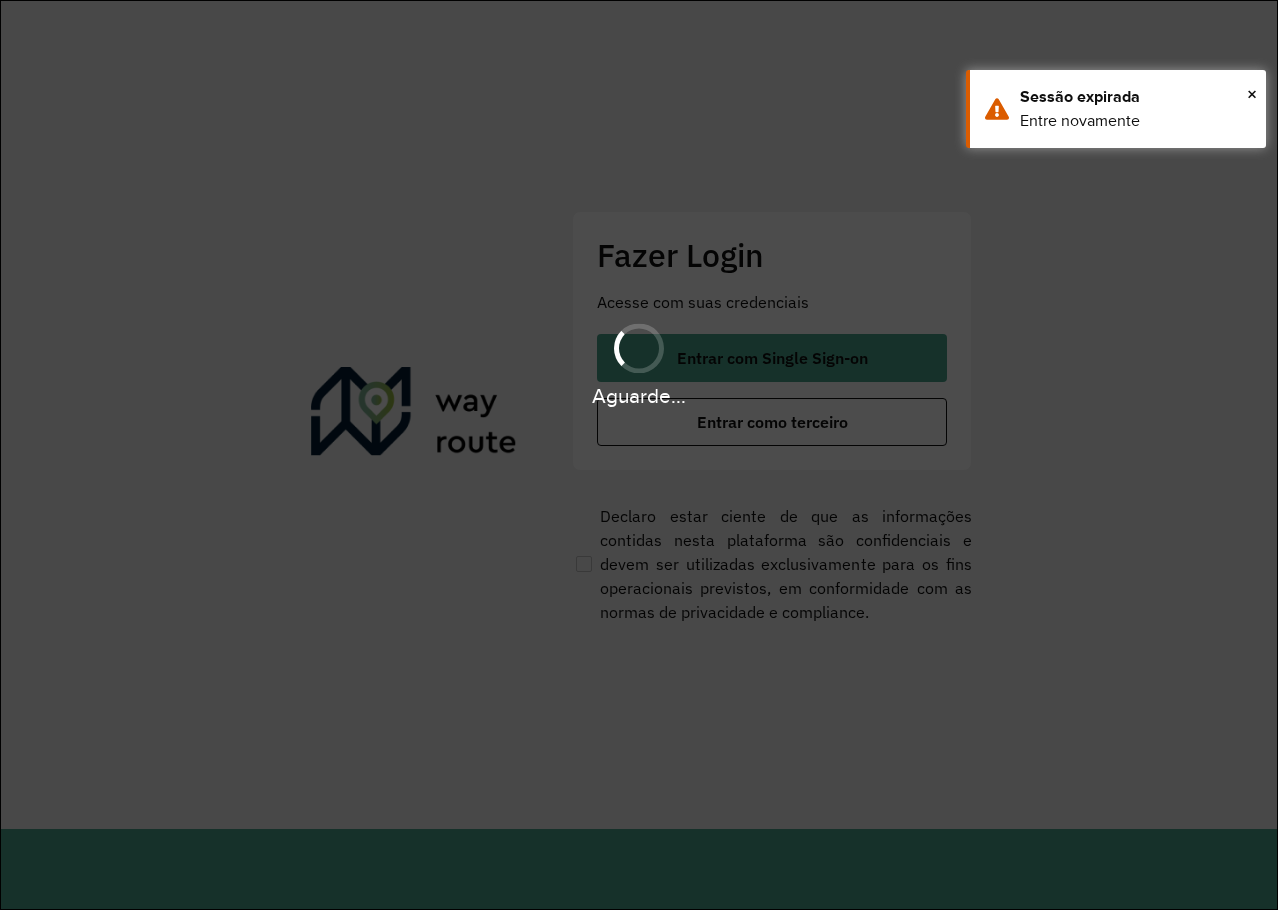 scroll, scrollTop: 0, scrollLeft: 0, axis: both 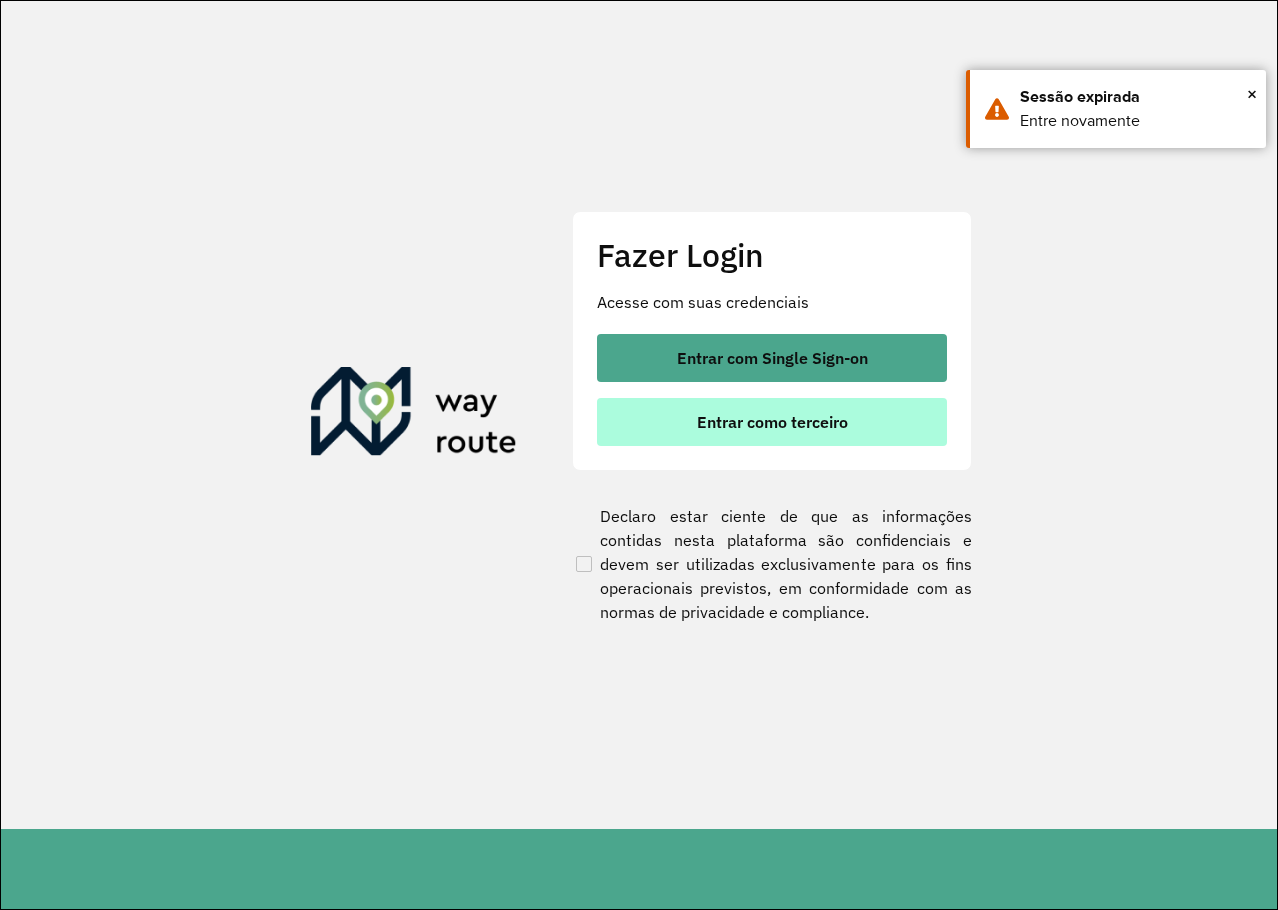 click on "Entrar como terceiro" at bounding box center [772, 422] 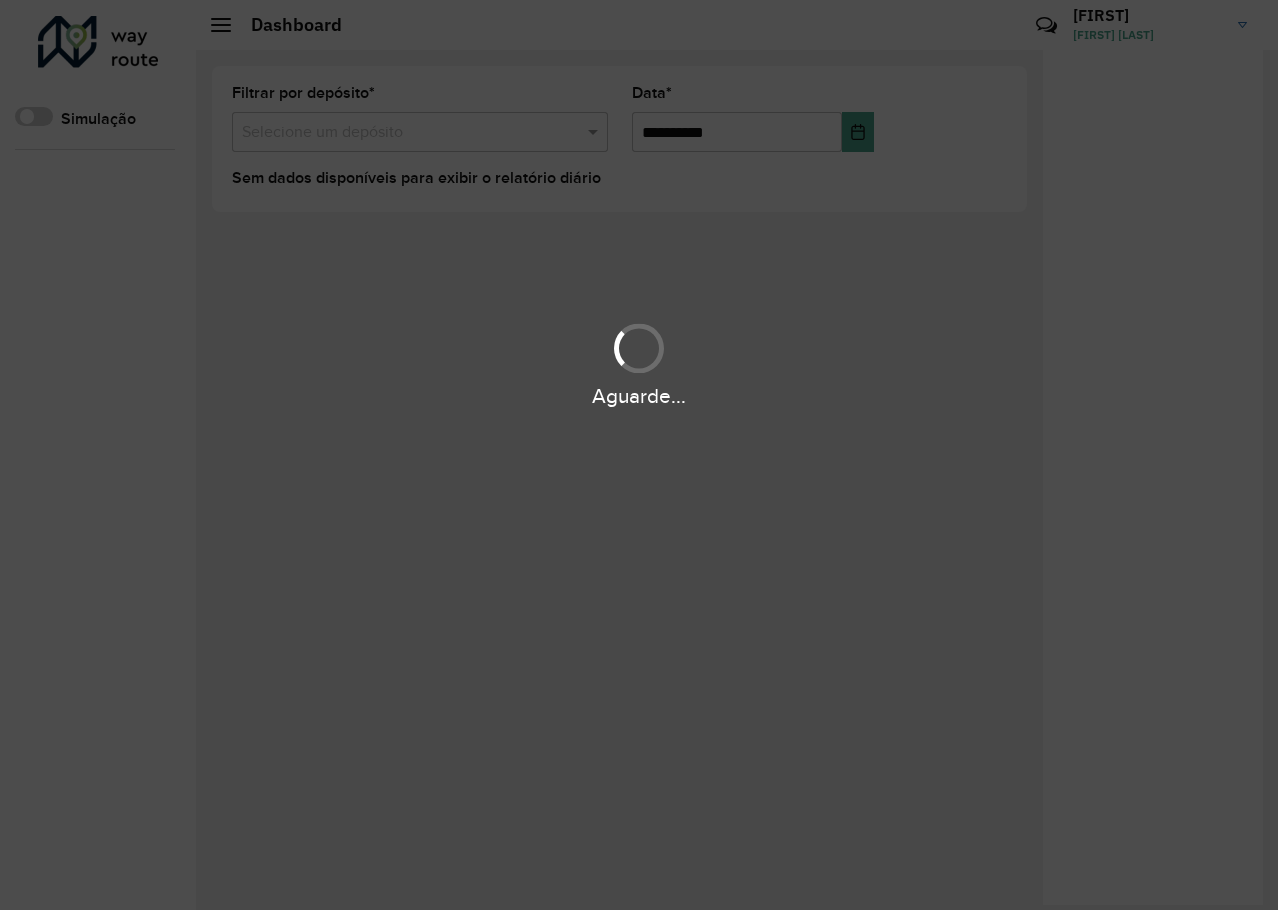 scroll, scrollTop: 0, scrollLeft: 0, axis: both 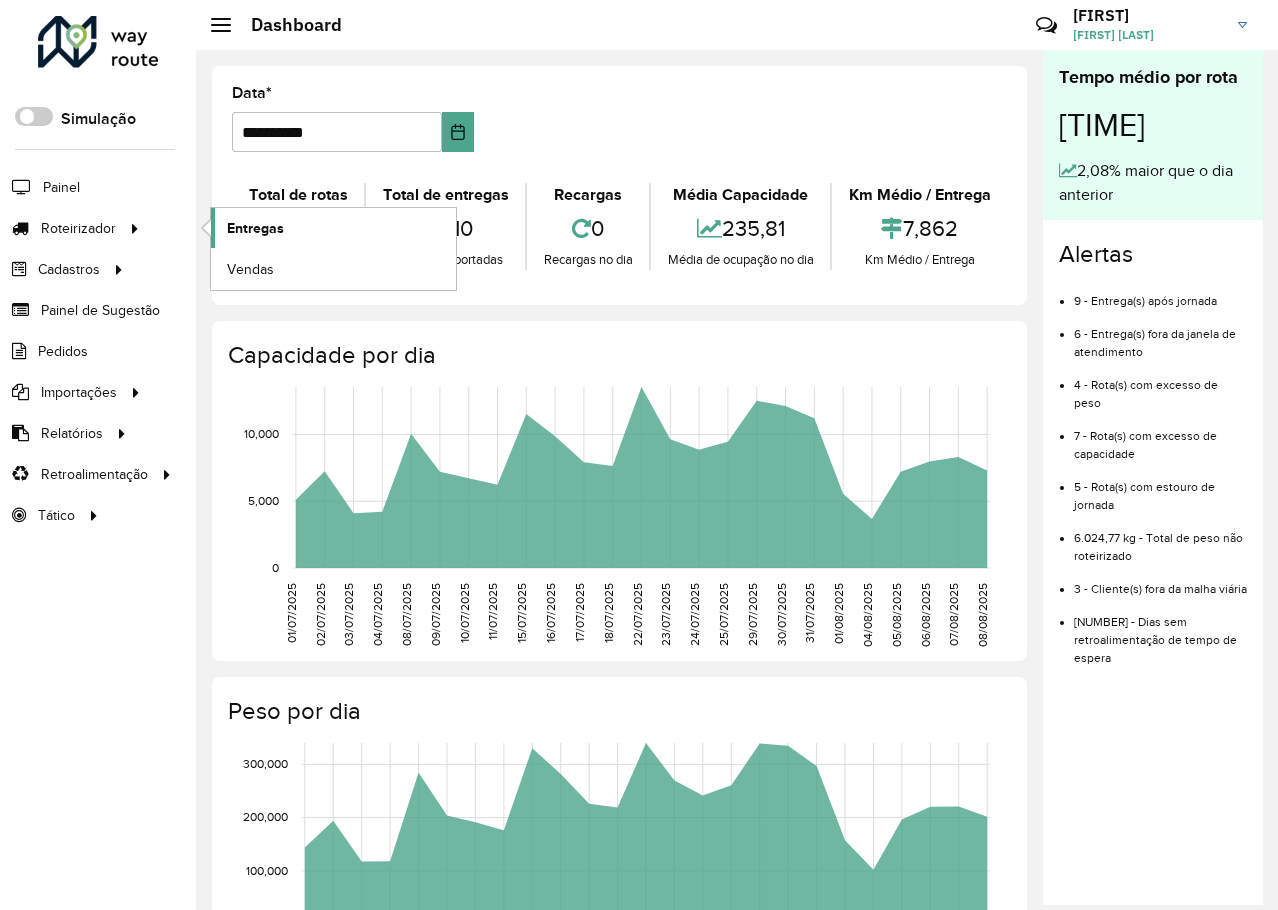 click on "Entregas" 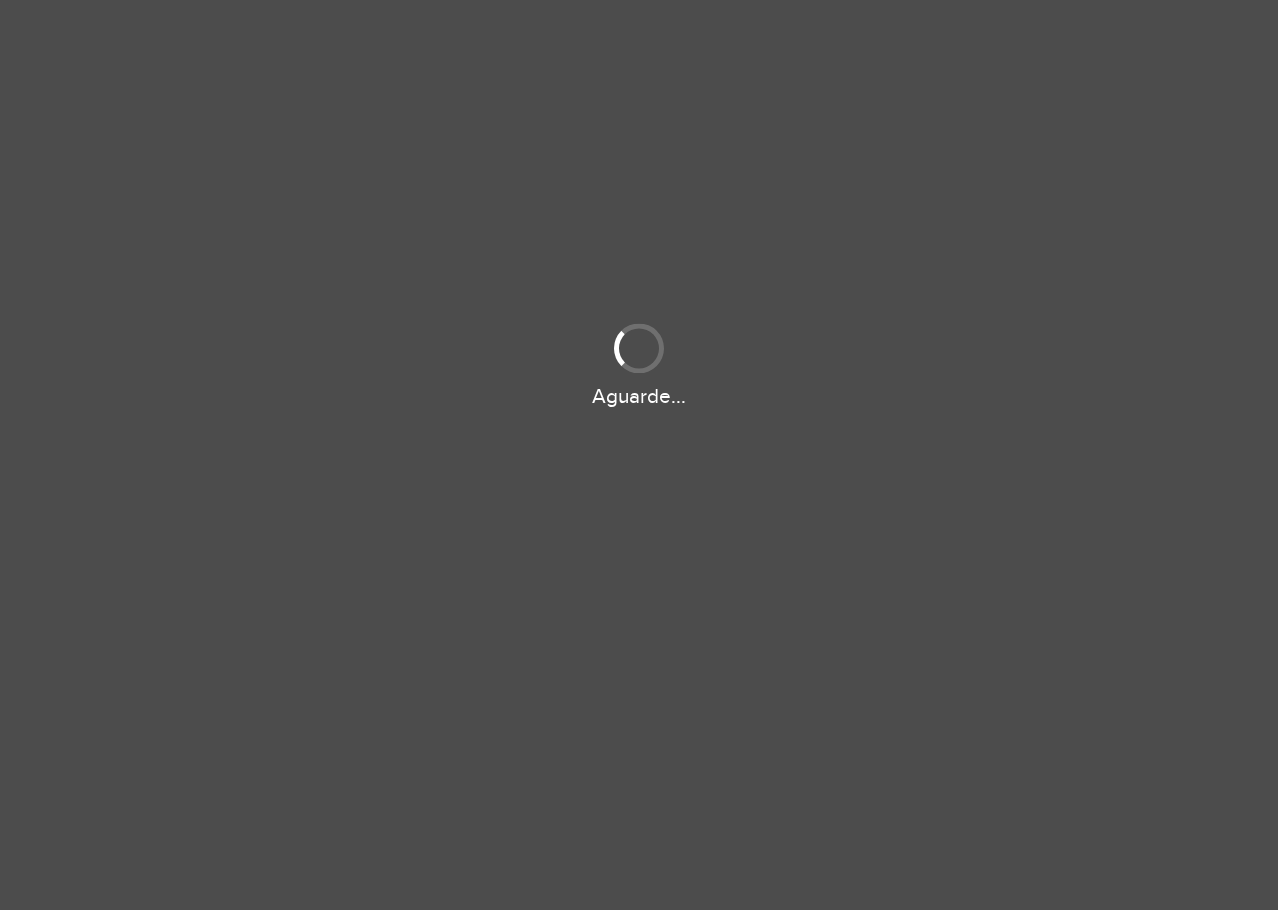 scroll, scrollTop: 0, scrollLeft: 0, axis: both 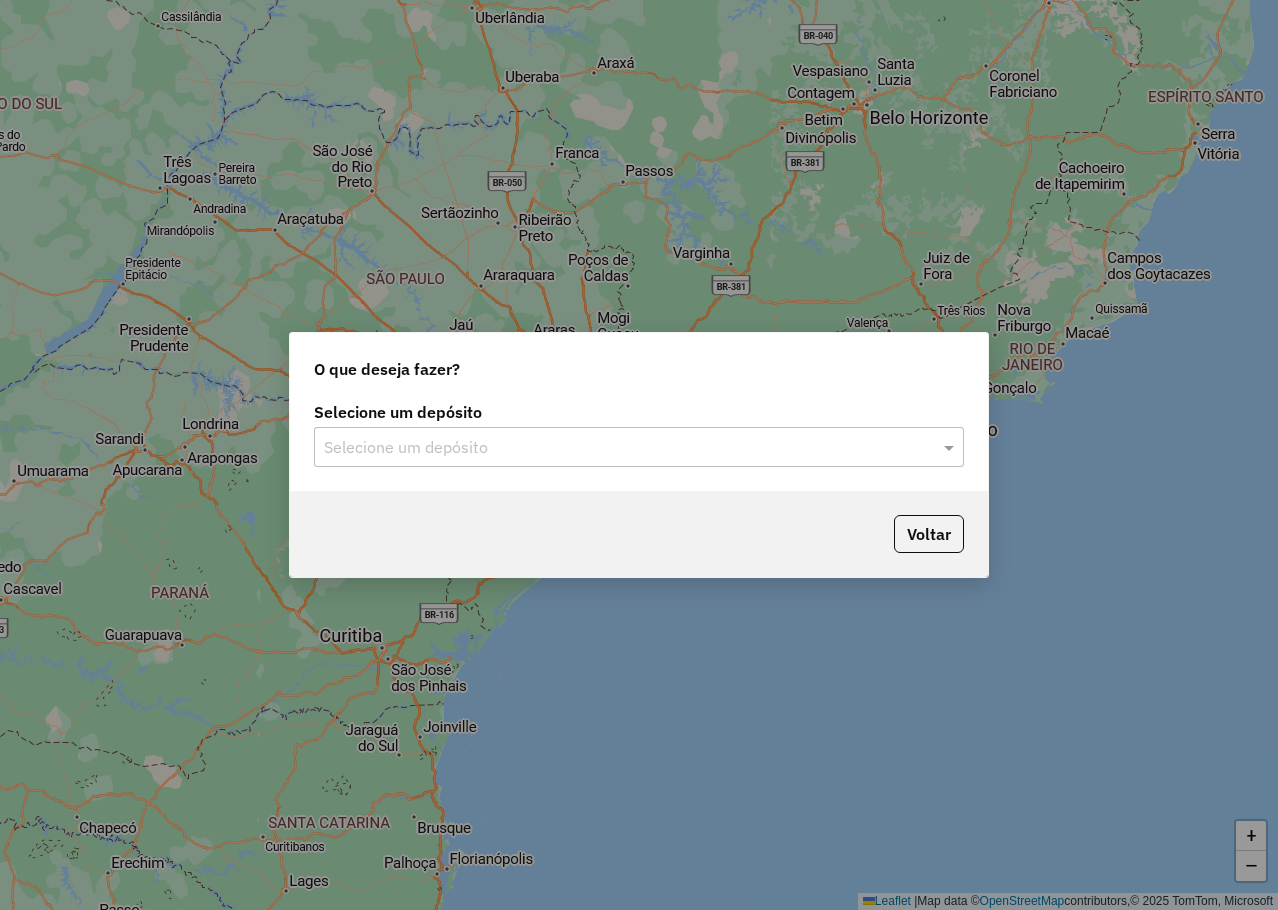 click 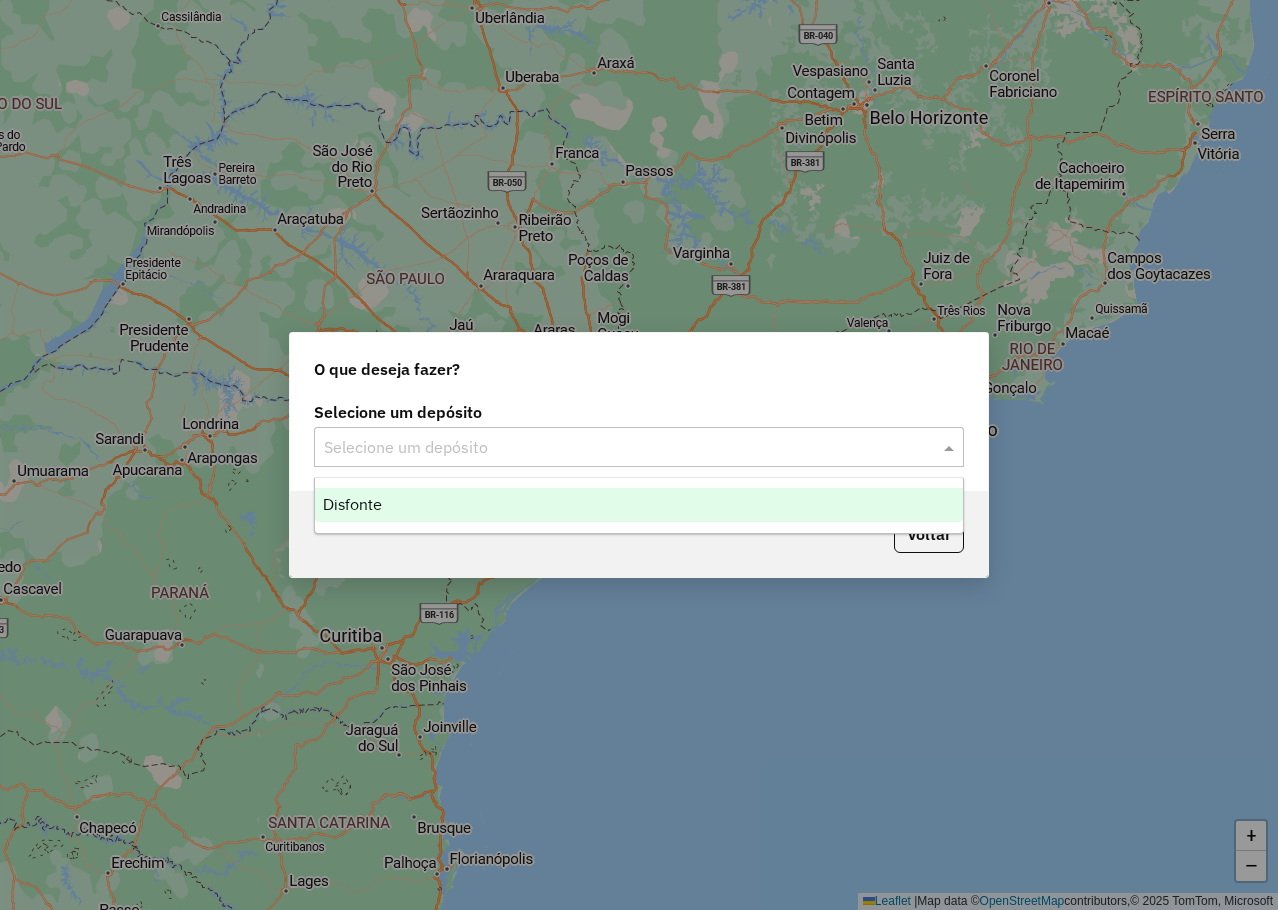 click on "Disfonte" at bounding box center [352, 504] 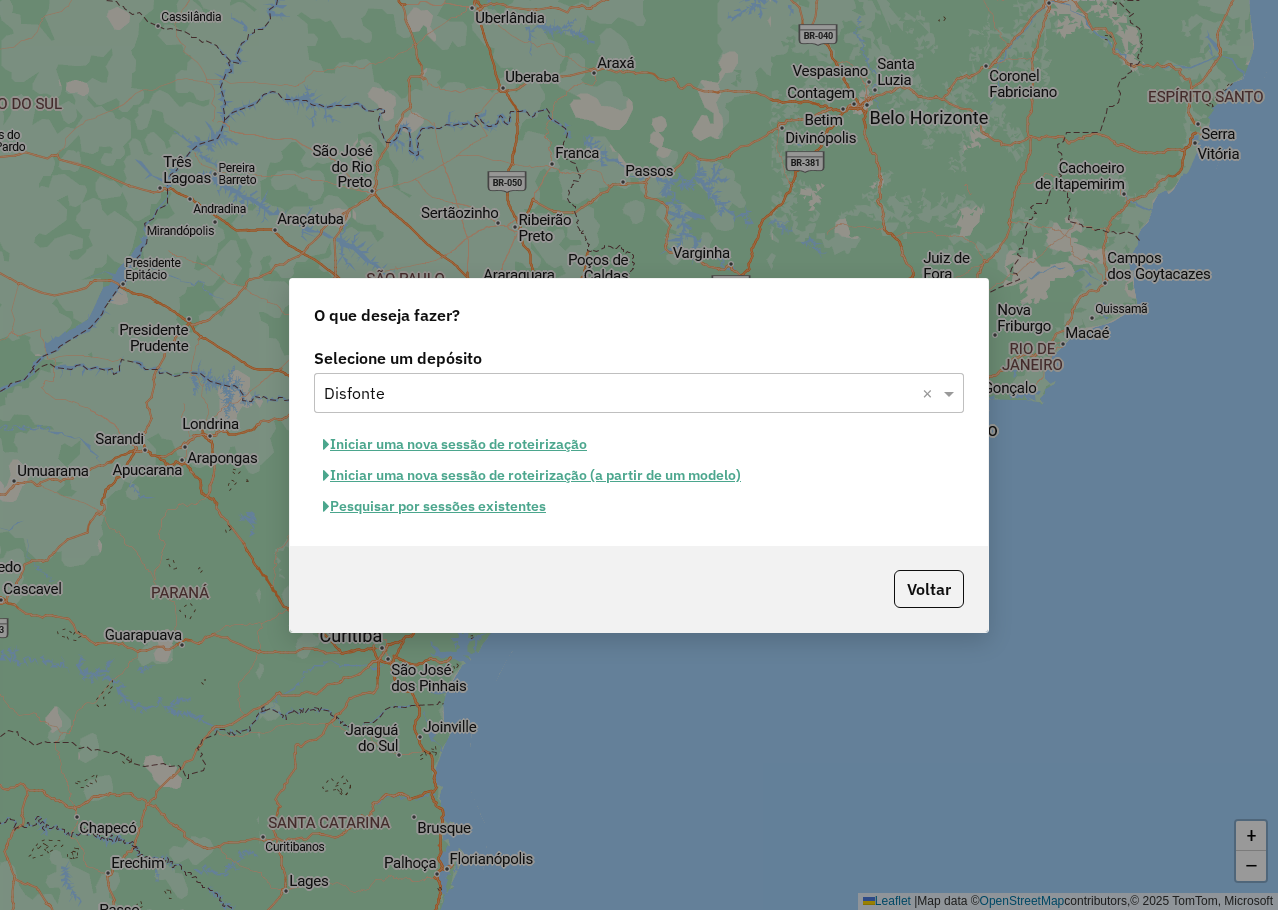 click on "Pesquisar por sessões existentes" 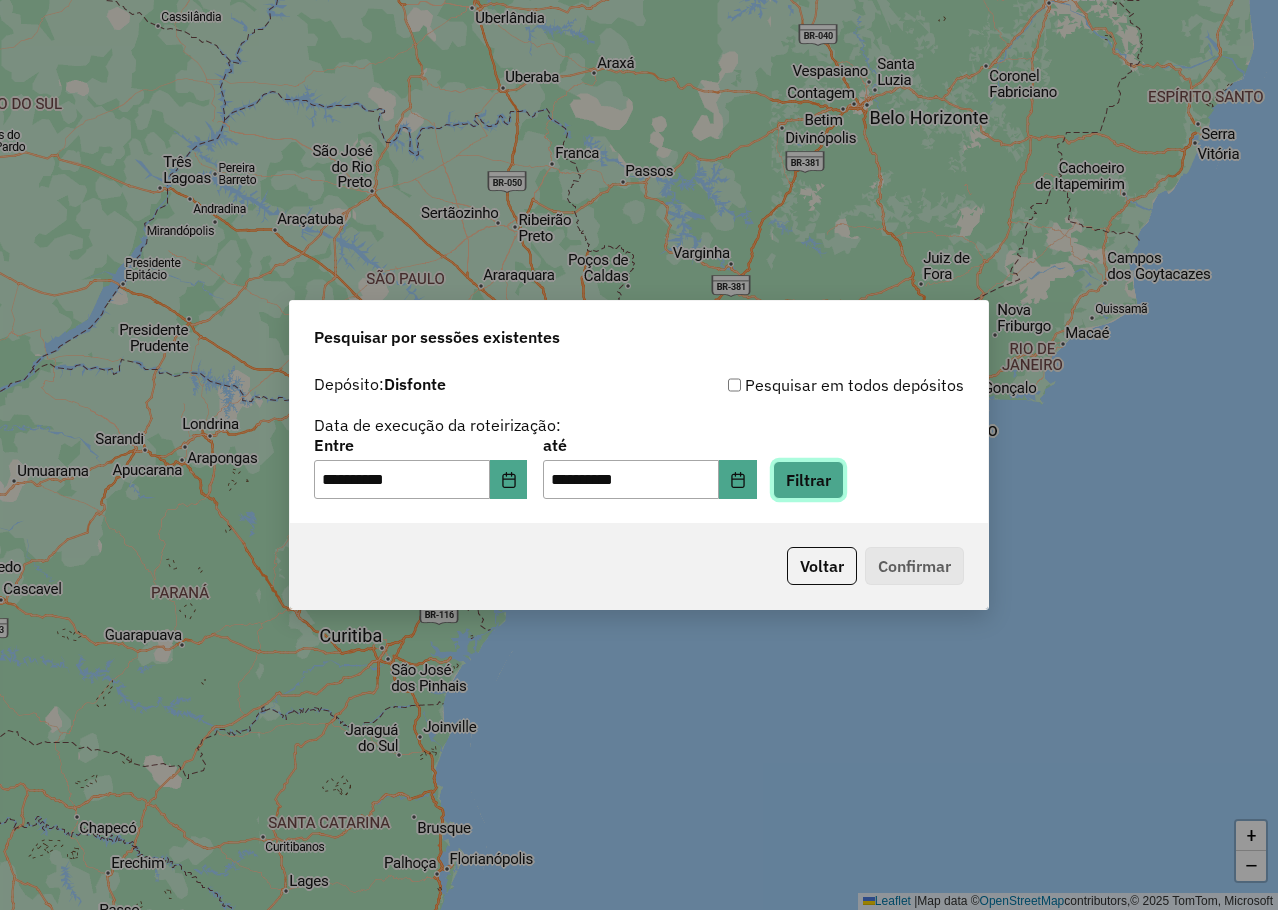 click on "Filtrar" 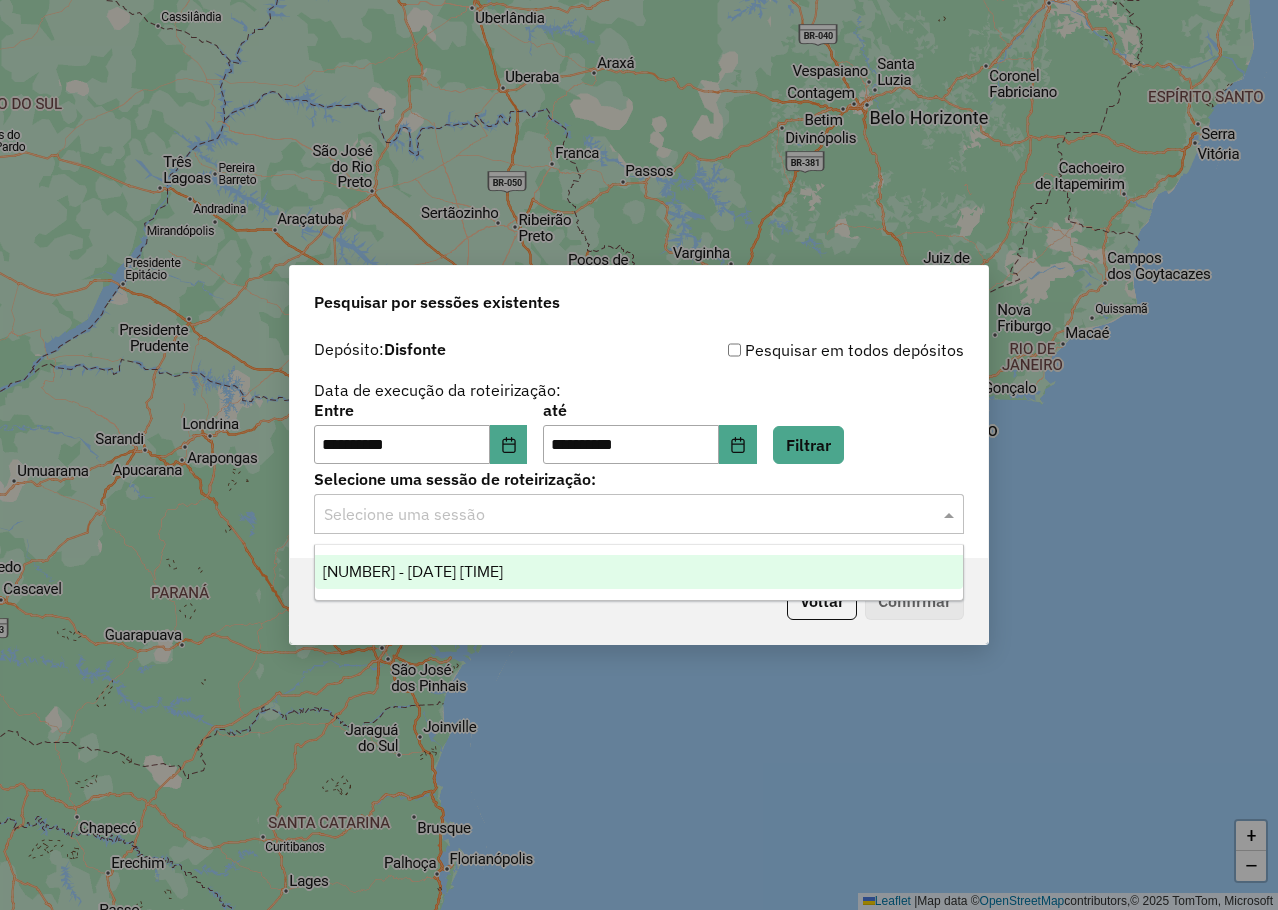 click 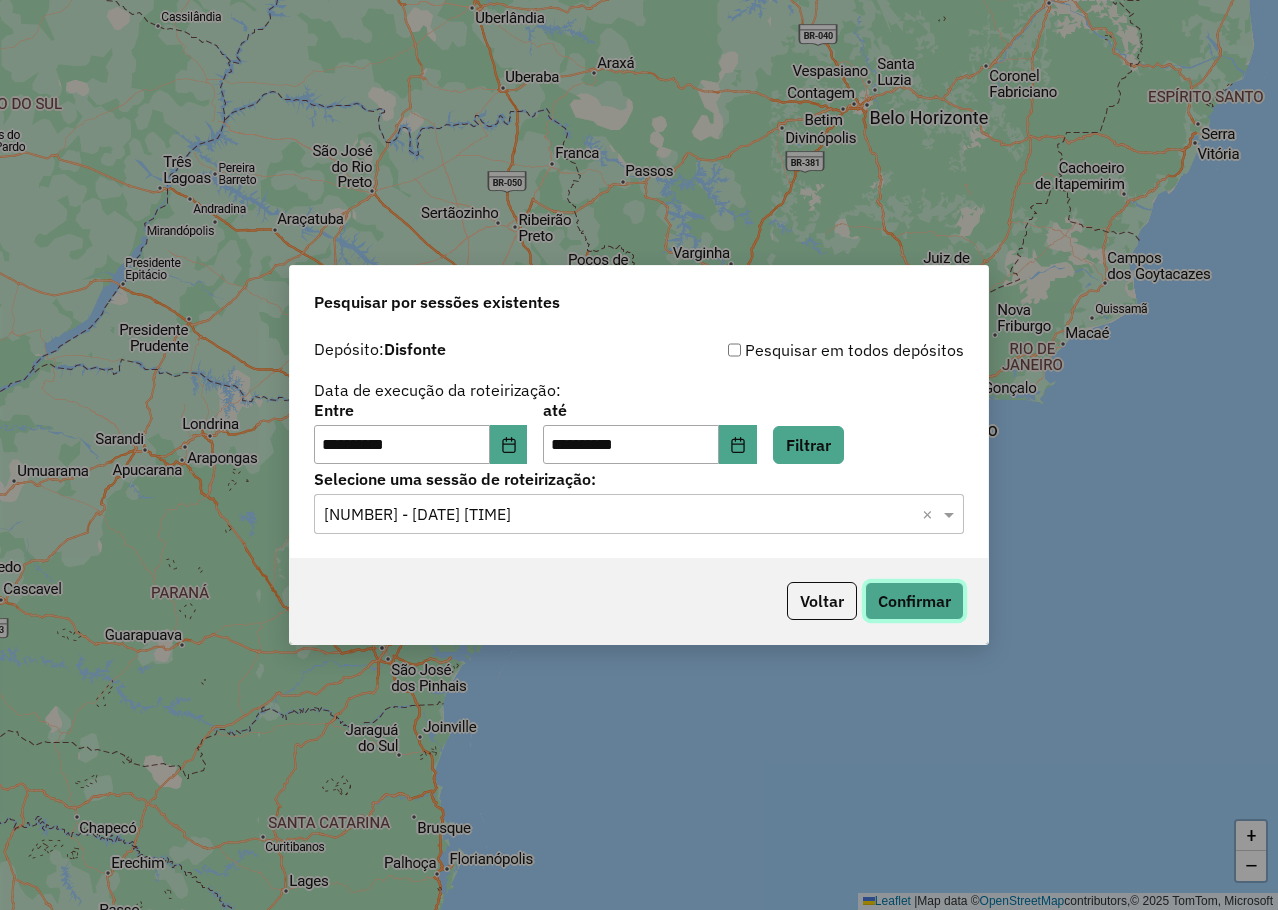 click on "Confirmar" 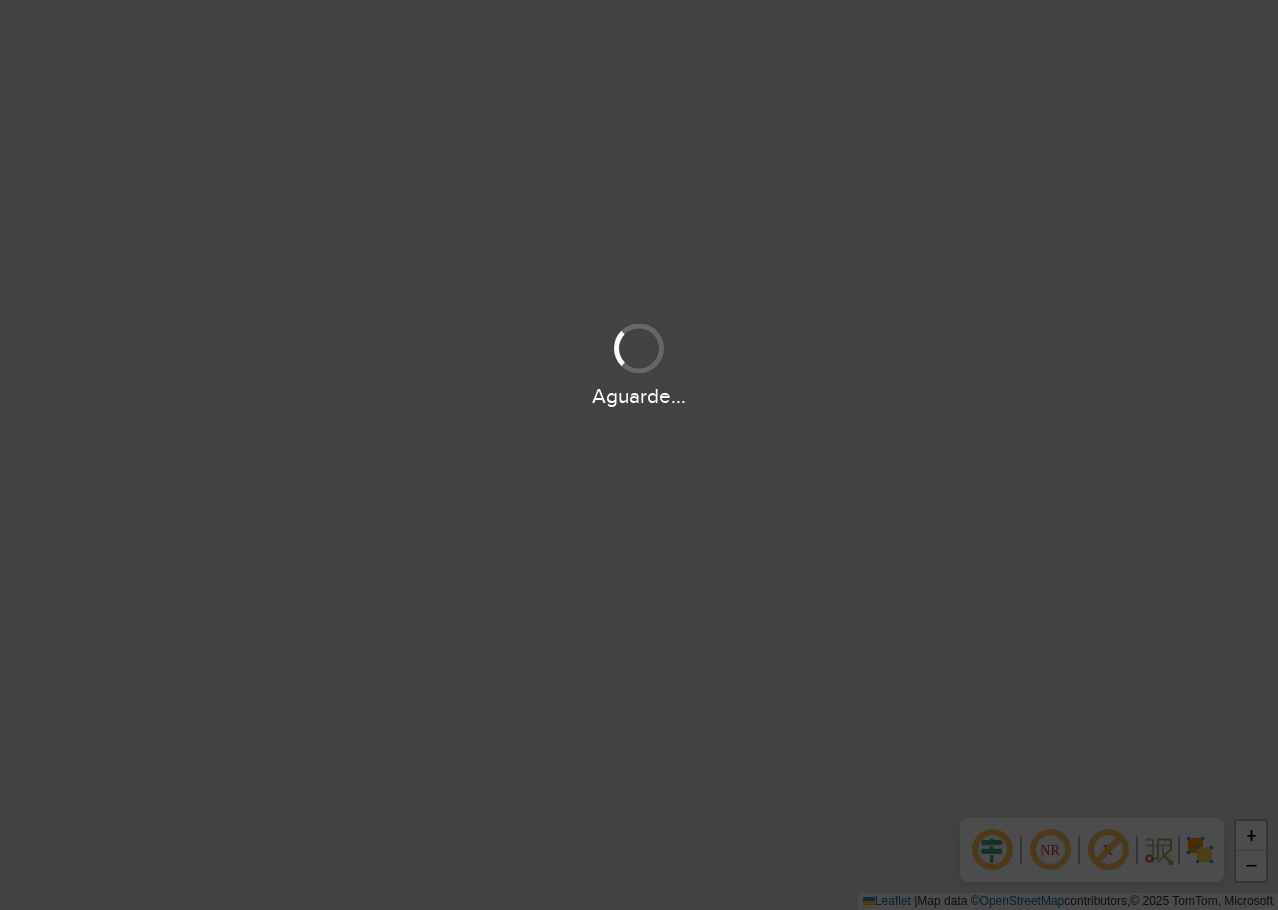 scroll, scrollTop: 0, scrollLeft: 0, axis: both 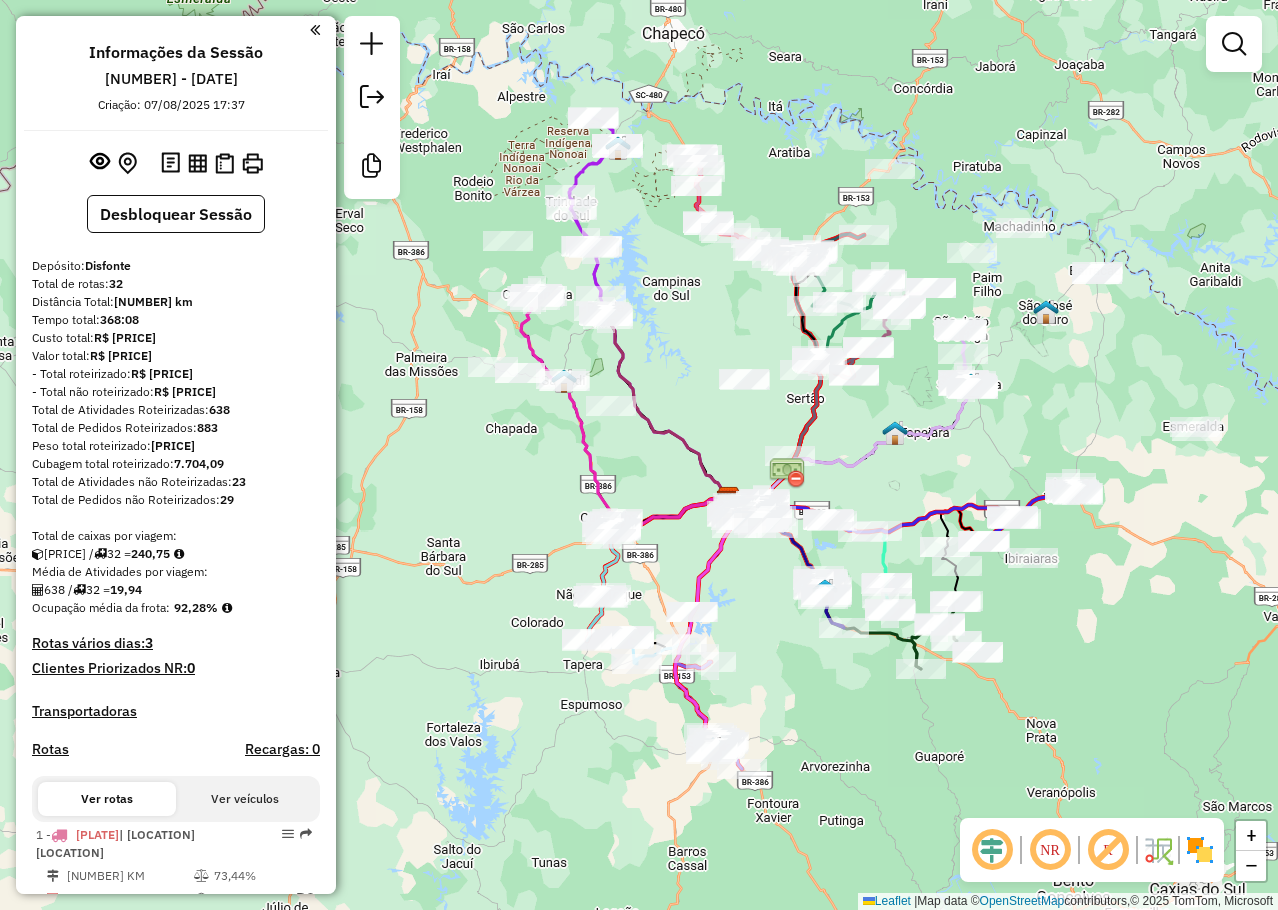 click on "Janela de atendimento Grade de atendimento Capacidade Transportadoras Veículos Cliente Pedidos  Rotas Selecione os dias de semana para filtrar as janelas de atendimento  Seg   Ter   Qua   Qui   Sex   Sáb   Dom  Informe o período da janela de atendimento: De: Até:  Filtrar exatamente a janela do cliente  Considerar janela de atendimento padrão  Selecione os dias de semana para filtrar as grades de atendimento  Seg   Ter   Qua   Qui   Sex   Sáb   Dom   Considerar clientes sem dia de atendimento cadastrado  Clientes fora do dia de atendimento selecionado Filtrar as atividades entre os valores definidos abaixo:  Peso mínimo:   Peso máximo:   Cubagem mínima:   Cubagem máxima:   De:   Até:  Filtrar as atividades entre o tempo de atendimento definido abaixo:  De:   Até:   Considerar capacidade total dos clientes não roteirizados Transportadora: Selecione um ou mais itens Tipo de veículo: Selecione um ou mais itens Veículo: Selecione um ou mais itens Motorista: Selecione um ou mais itens Nome: Rótulo:" 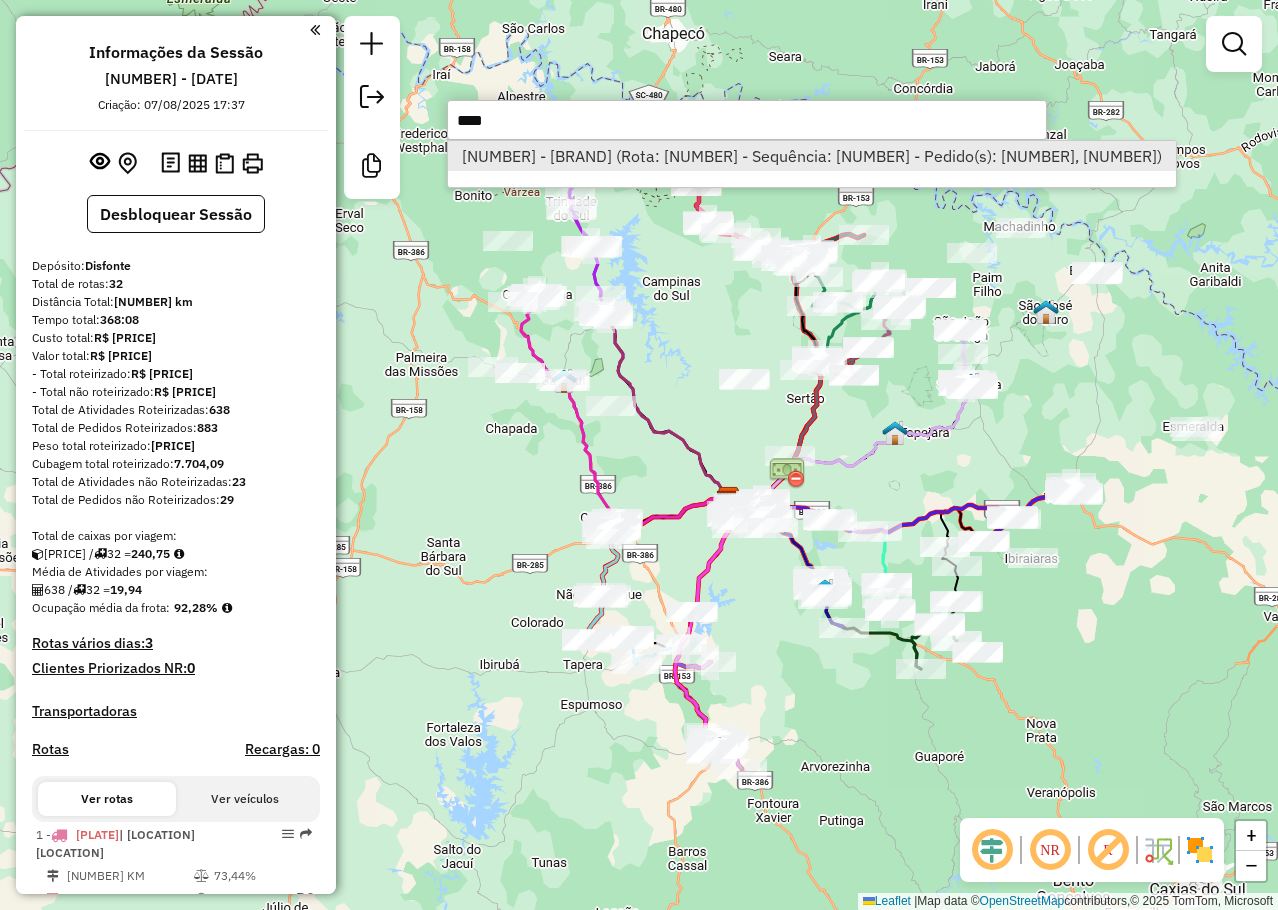 type on "****" 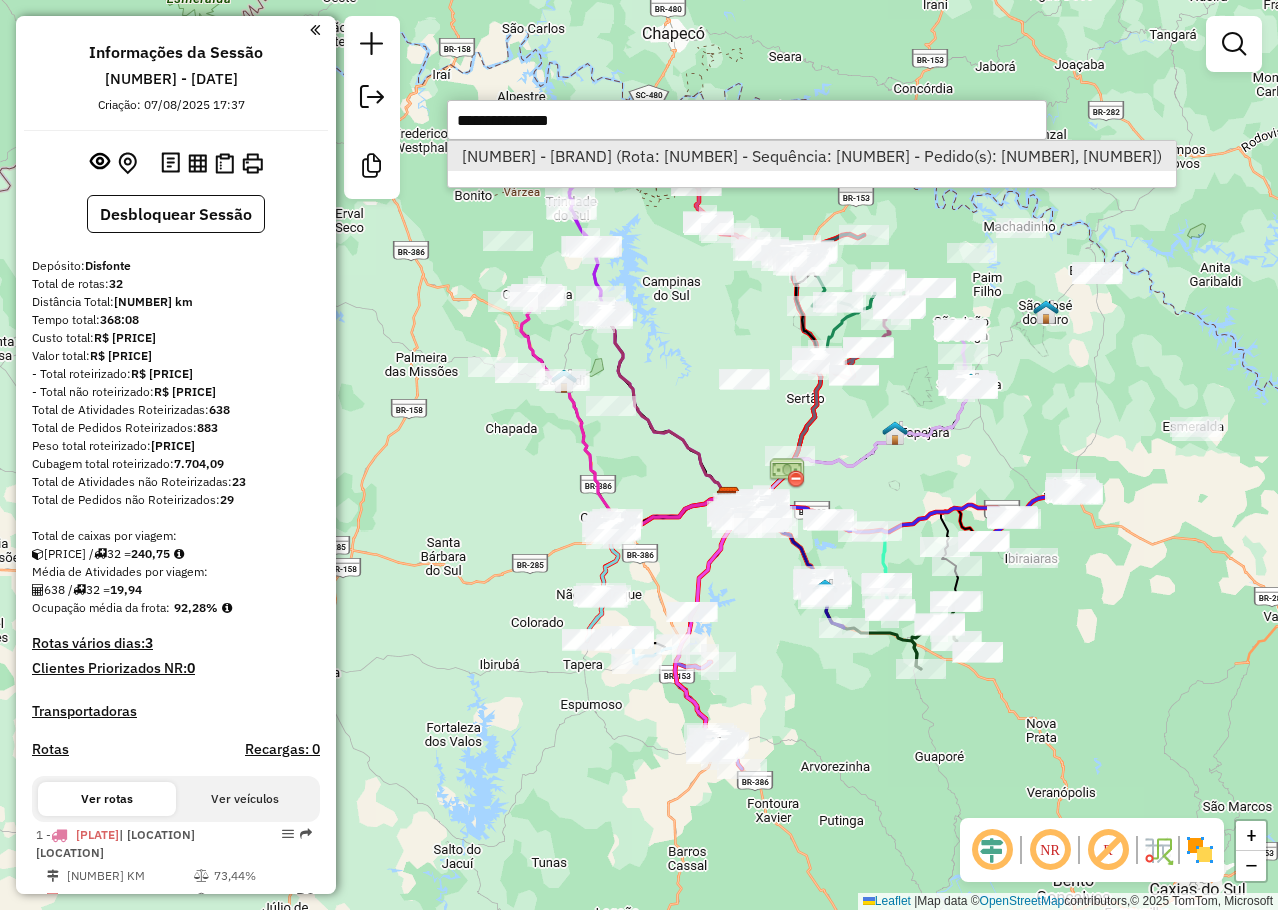 select on "**********" 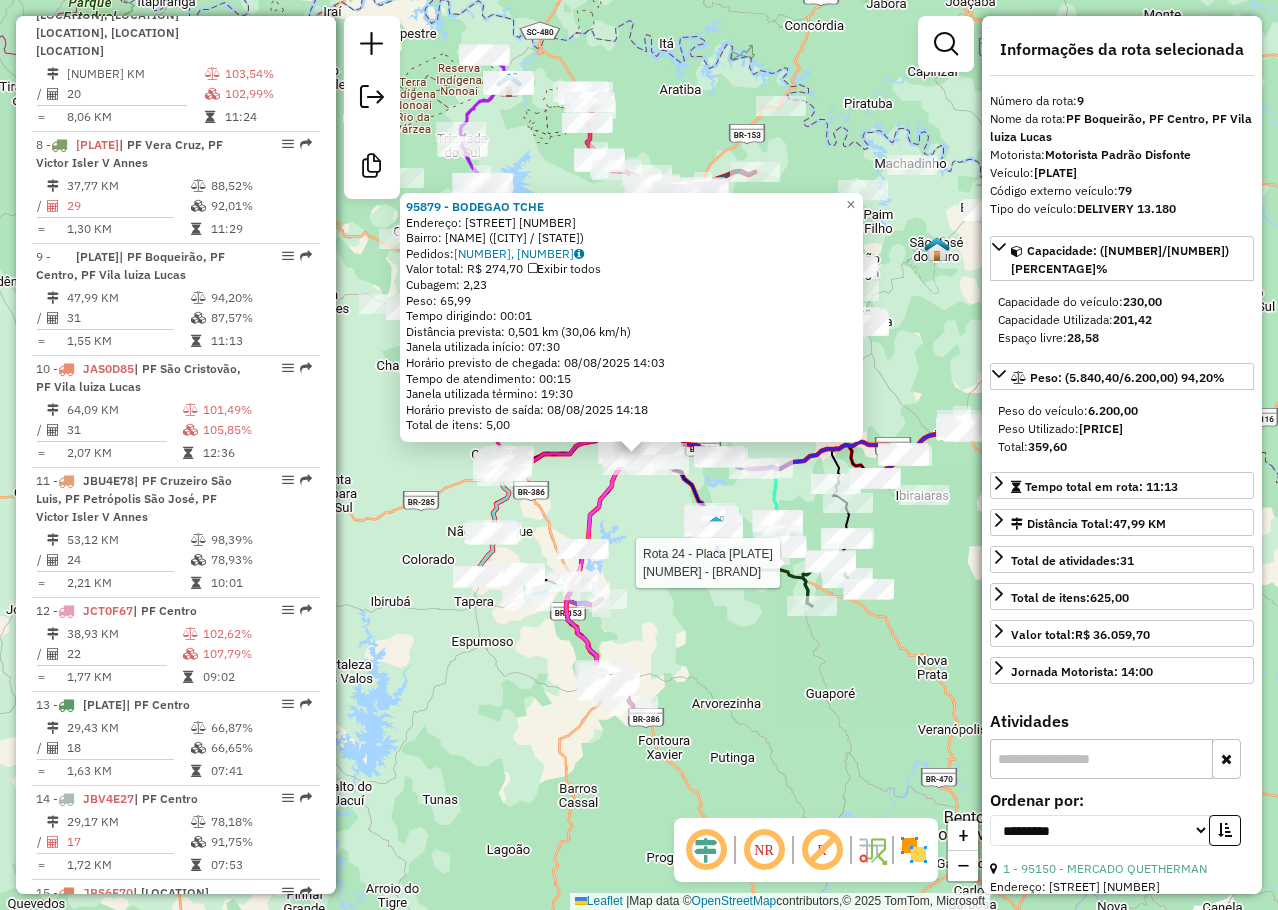 scroll, scrollTop: 1725, scrollLeft: 0, axis: vertical 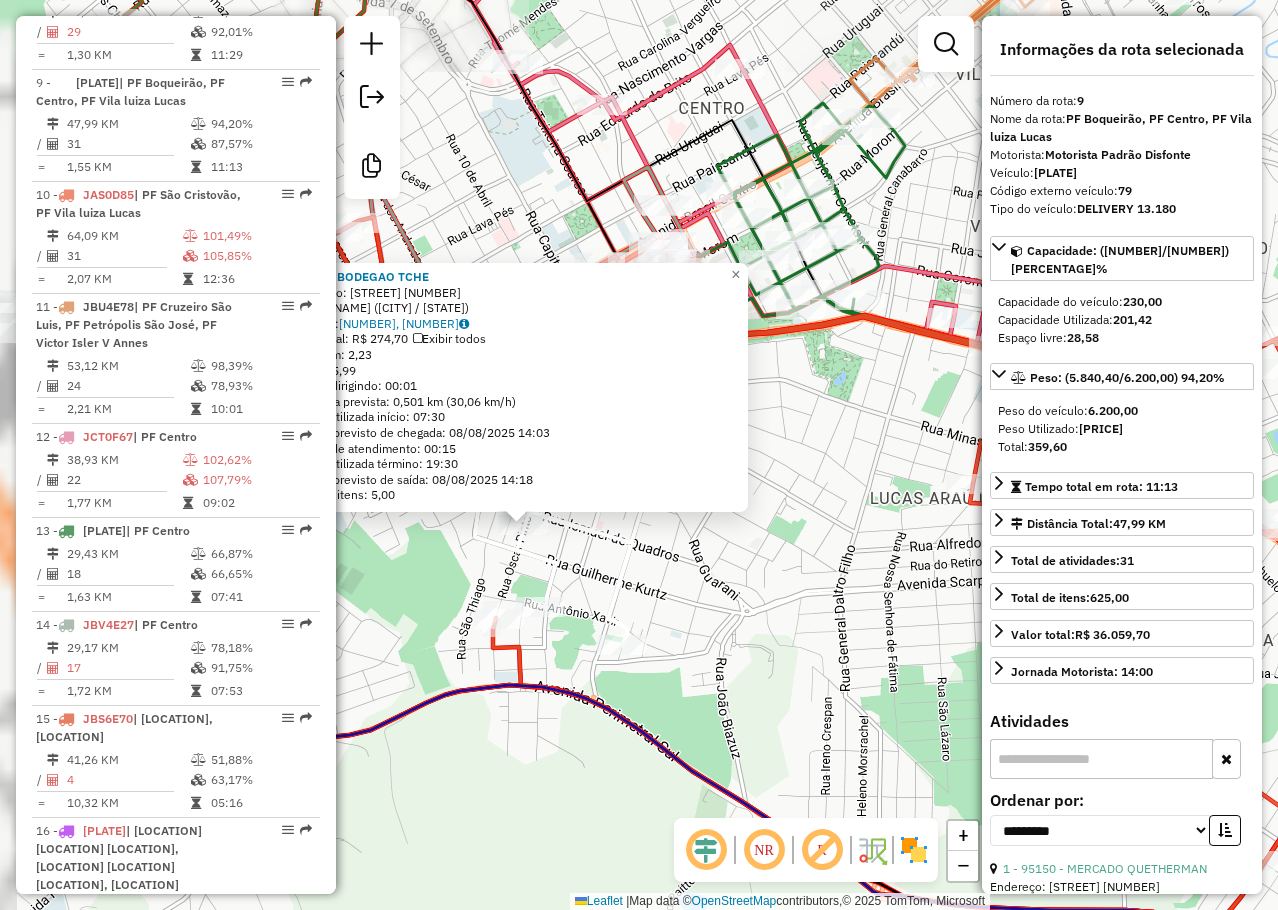 drag, startPoint x: 559, startPoint y: 551, endPoint x: 787, endPoint y: 571, distance: 228.87552 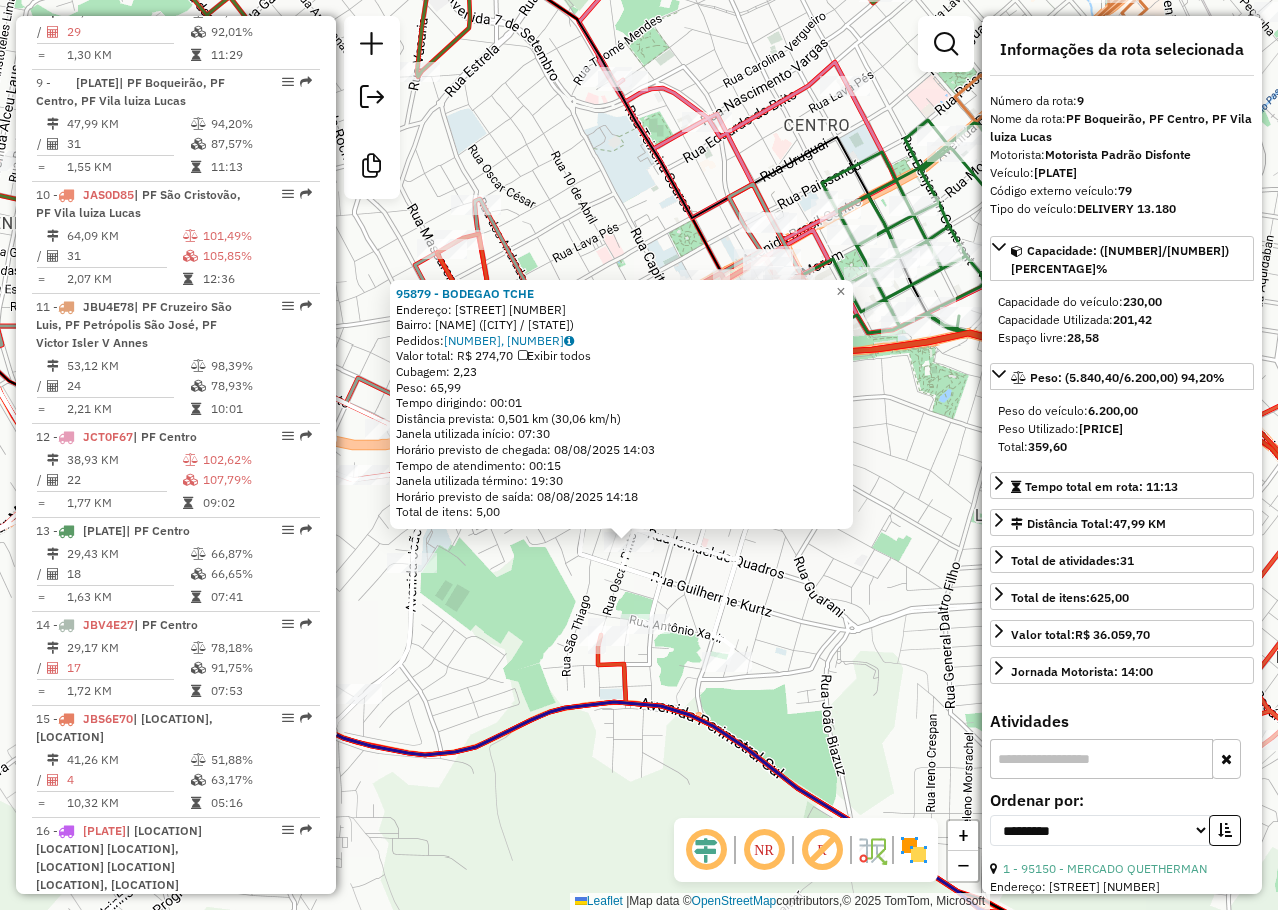 drag, startPoint x: 523, startPoint y: 564, endPoint x: 645, endPoint y: 585, distance: 123.79418 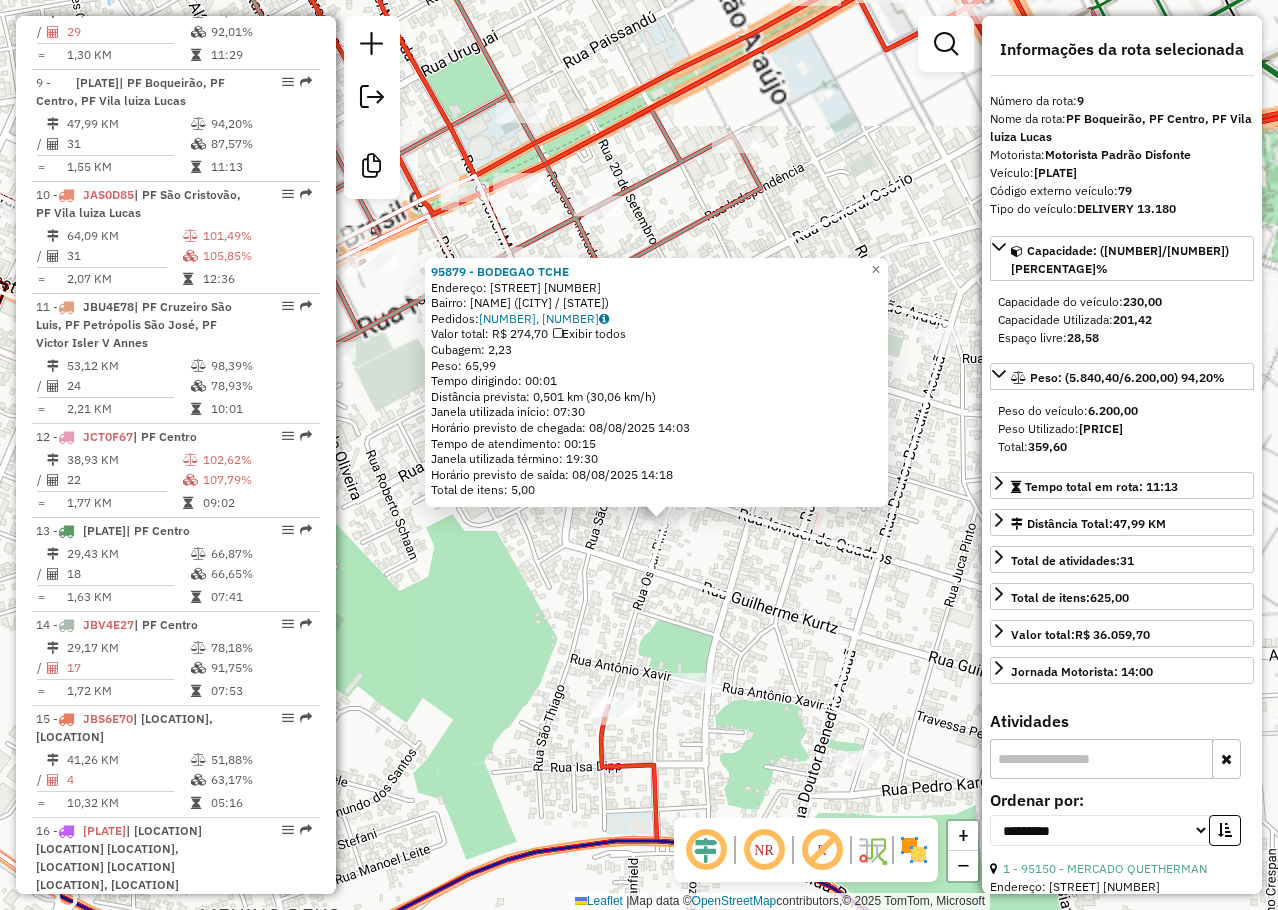 click 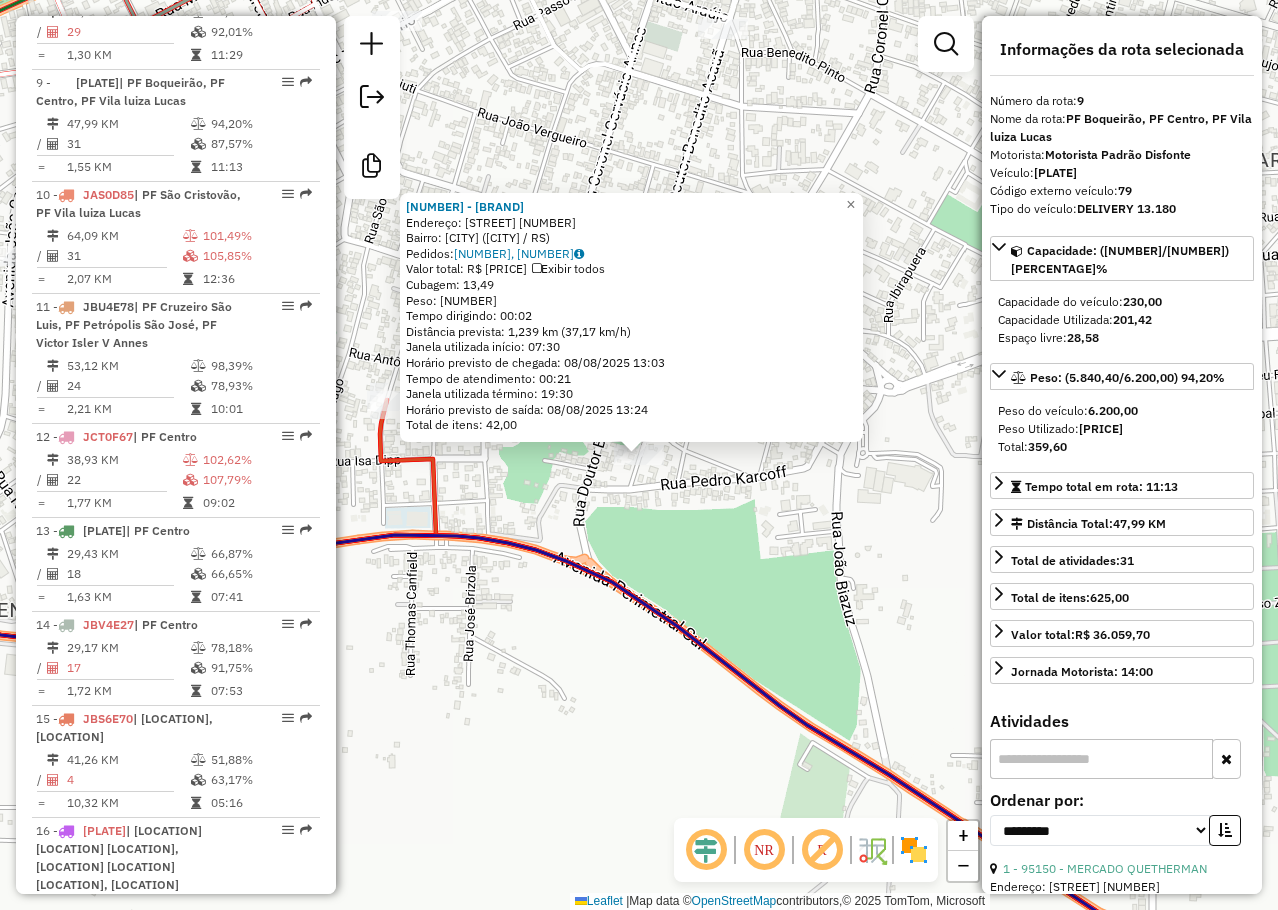 click on "8917 - MERCADAO DO POVO  Endereço:  GUILHERME MORCHE [NUMBER]   Bairro: [CITY] ([CITY] / RS)   Pedidos:  [NUMBER], [NUMBER]   Valor total: R$ 2.683,53   Exibir todos   Cubagem: 13,49  Peso: 394,69  Tempo dirigindo: 00:02   Distância prevista: 1,239 km (37,17 km/h)   Janela utilizada início: 07:30   Horário previsto de chegada: 08/08/2025 13:03   Tempo de atendimento: 00:21   Janela utilizada término: 19:30   Horário previsto de saída: 08/08/2025 13:24   Total de itens: 42,00  × Janela de atendimento Grade de atendimento Capacidade Transportadoras Veículos Cliente Pedidos  Rotas Selecione os dias de semana para filtrar as janelas de atendimento  Seg   Ter   Qua   Qui   Sex   Sáb   Dom  Informe o período da janela de atendimento: De: Até:  Filtrar exatamente a janela do cliente  Considerar janela de atendimento padrão  Selecione os dias de semana para filtrar as grades de atendimento  Seg   Ter   Qua   Qui   Sex   Sáb   Dom   Considerar clientes sem dia de atendimento cadastrado  De:   De:" 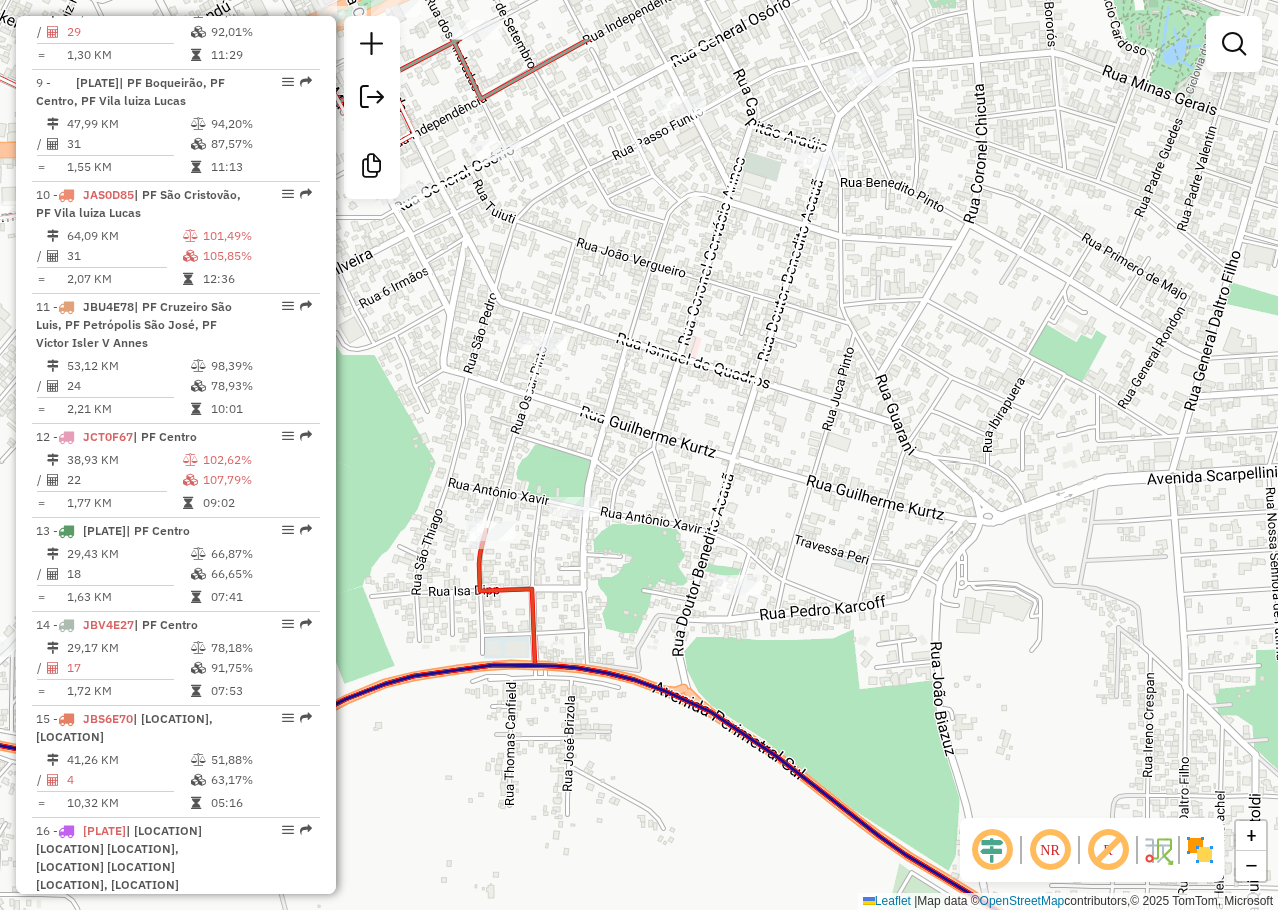 drag, startPoint x: 645, startPoint y: 345, endPoint x: 744, endPoint y: 475, distance: 163.4044 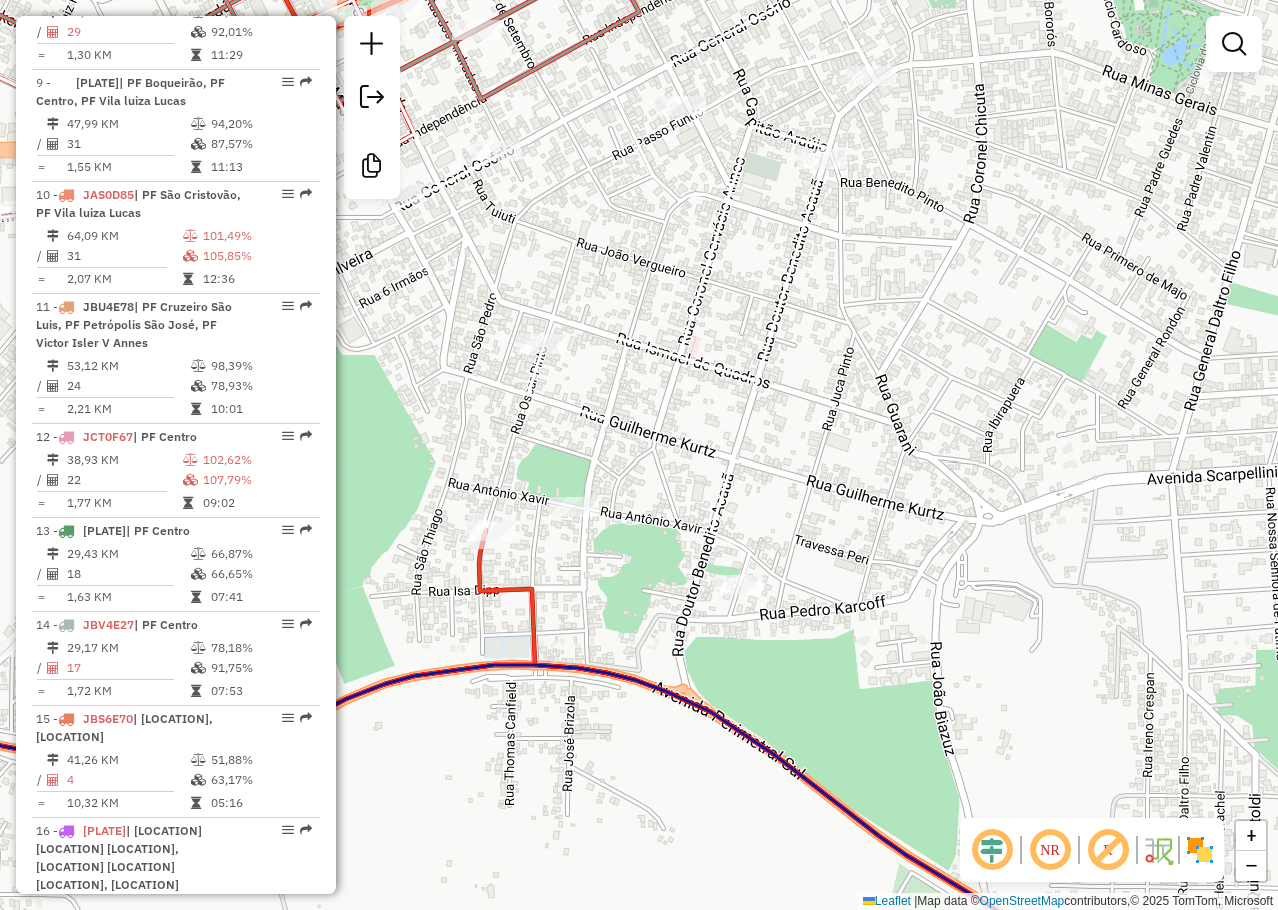 click on "Janela de atendimento Grade de atendimento Capacidade Transportadoras Veículos Cliente Pedidos  Rotas Selecione os dias de semana para filtrar as janelas de atendimento  Seg   Ter   Qua   Qui   Sex   Sáb   Dom  Informe o período da janela de atendimento: De: Até:  Filtrar exatamente a janela do cliente  Considerar janela de atendimento padrão  Selecione os dias de semana para filtrar as grades de atendimento  Seg   Ter   Qua   Qui   Sex   Sáb   Dom   Considerar clientes sem dia de atendimento cadastrado  Clientes fora do dia de atendimento selecionado Filtrar as atividades entre os valores definidos abaixo:  Peso mínimo:   Peso máximo:   Cubagem mínima:   Cubagem máxima:   De:   Até:  Filtrar as atividades entre o tempo de atendimento definido abaixo:  De:   Até:   Considerar capacidade total dos clientes não roteirizados Transportadora: Selecione um ou mais itens Tipo de veículo: Selecione um ou mais itens Veículo: Selecione um ou mais itens Motorista: Selecione um ou mais itens Nome: Rótulo:" 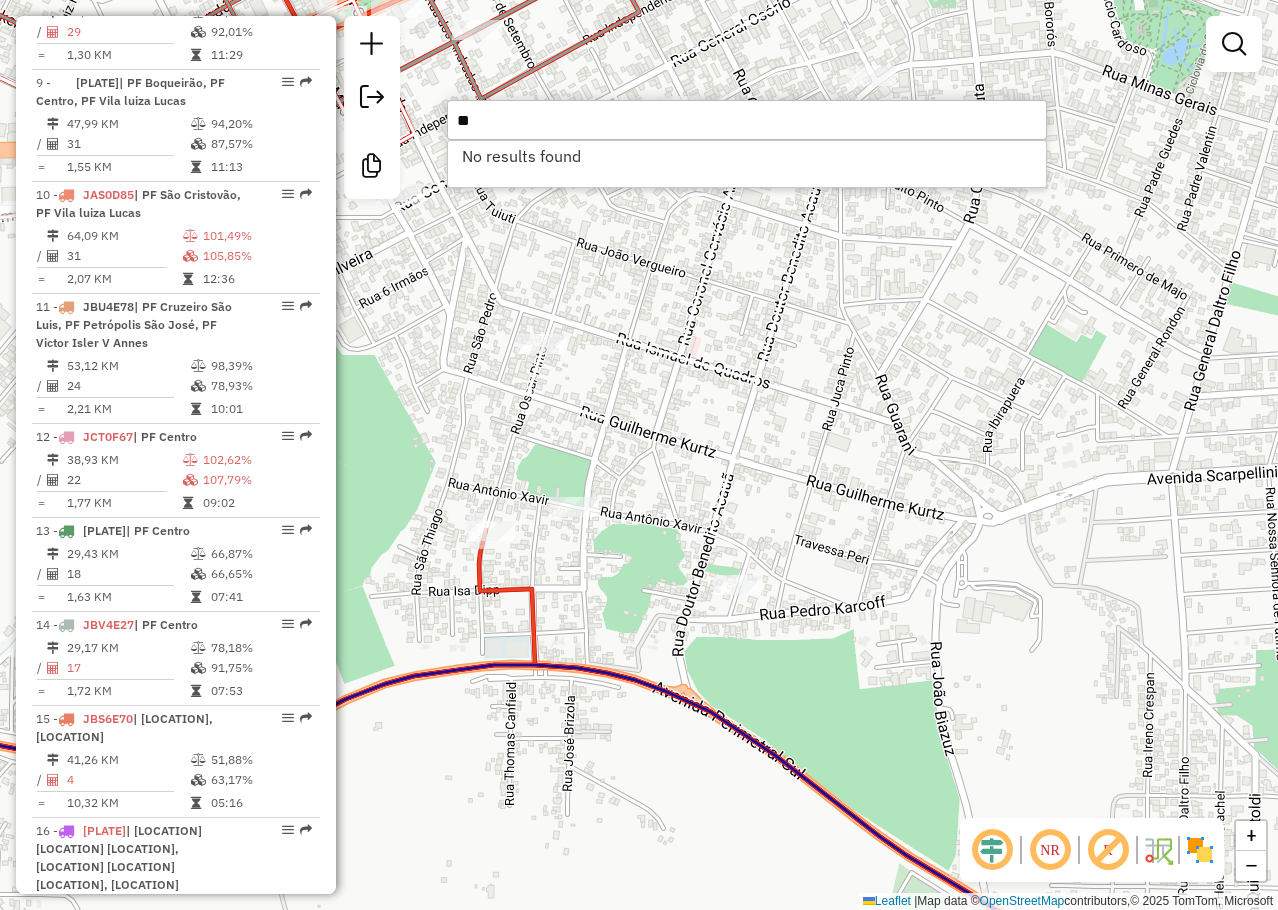 type on "*" 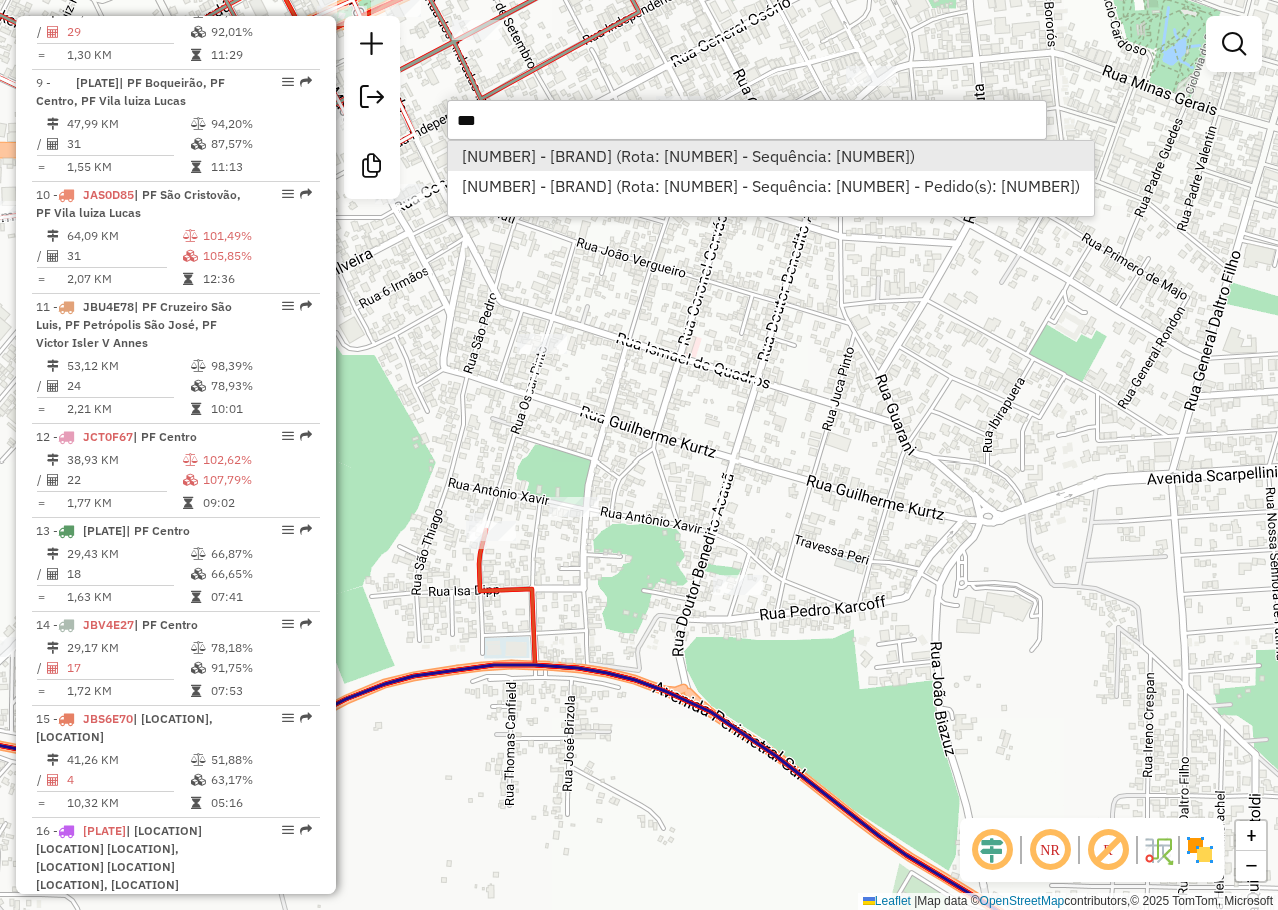 type on "***" 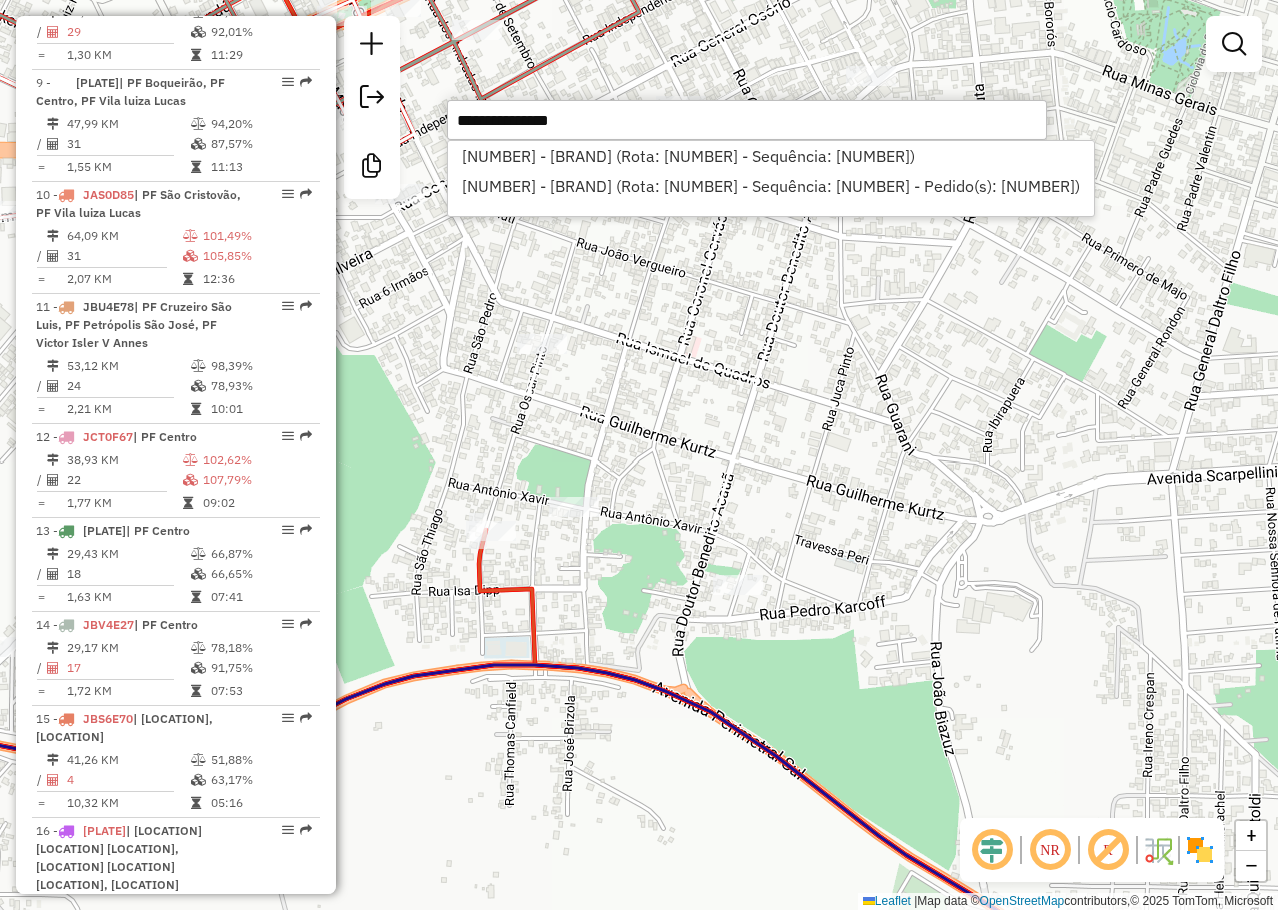 select on "**********" 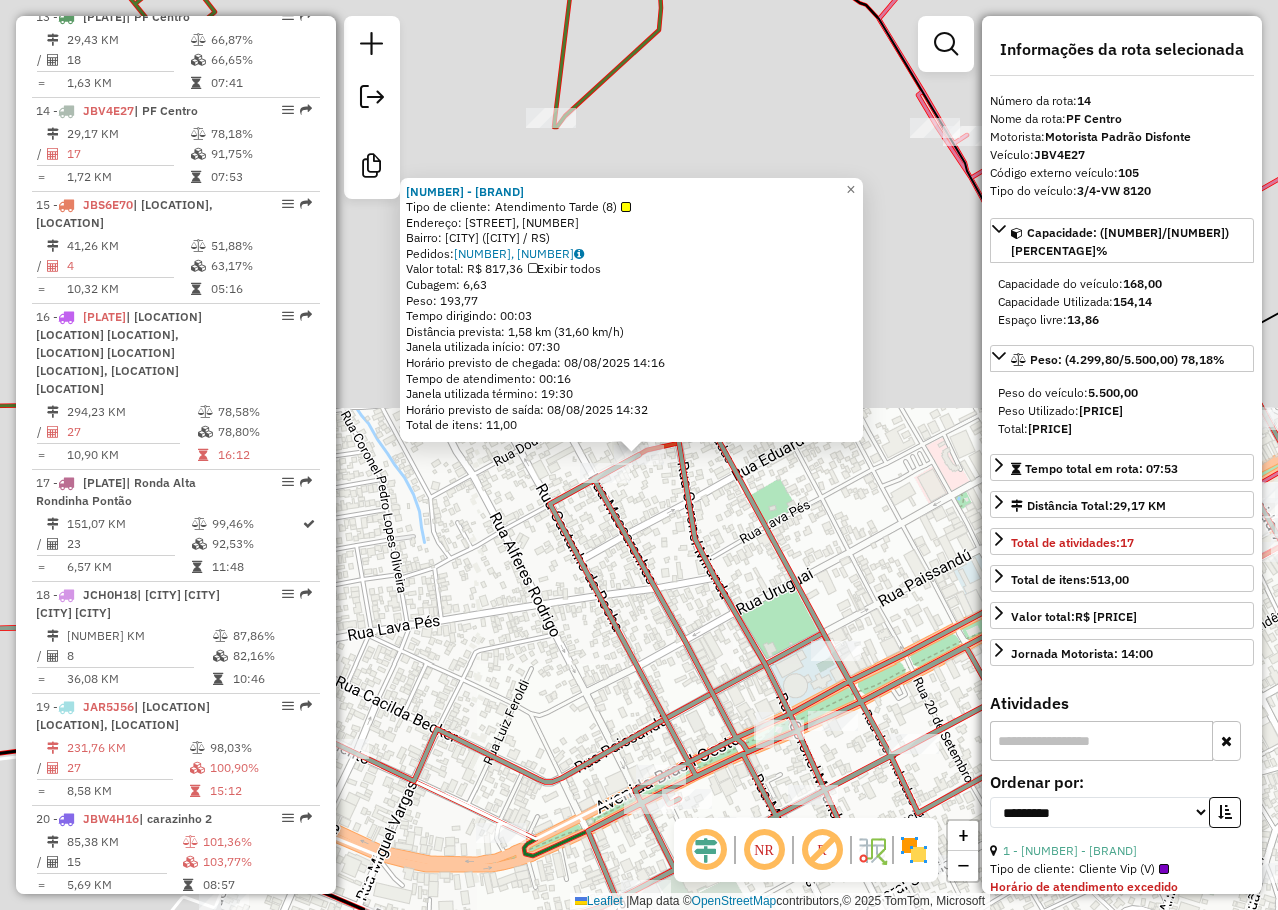 scroll, scrollTop: 2267, scrollLeft: 0, axis: vertical 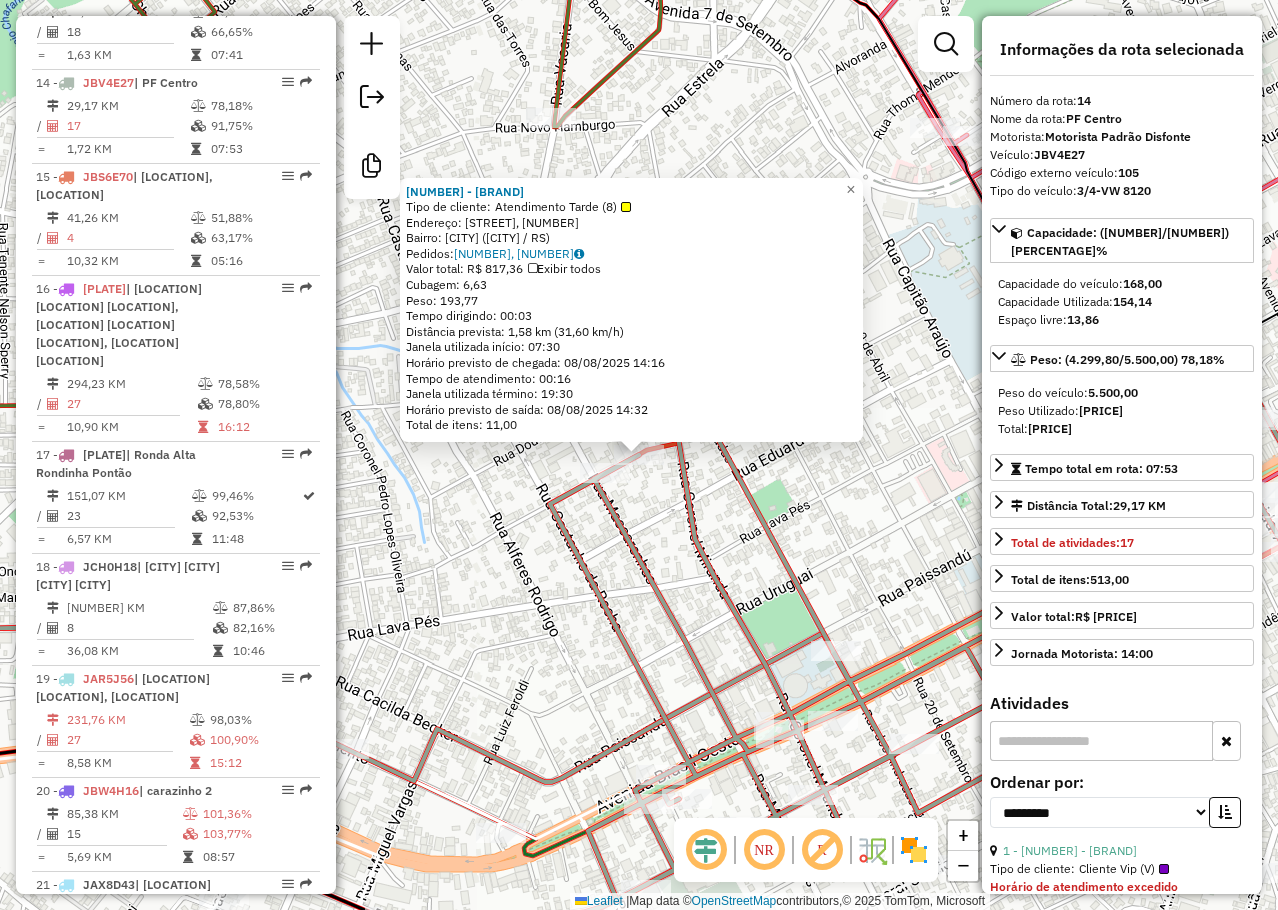 click on "Tipo de cliente: [TIME] ([NUMBER]) Endereço: [STREET], [NUMBER] Bairro: [NAME] ([CITY] / [STATE]) Pedidos: [NUMBER], [NUMBER] Exibir todos Cubagem: [NUMBER] Peso: [NUMBER] Tempo dirigindo: [TIME] Distância prevista: [NUMBER] km ([NUMBER] km/h) Janela utilizada início: [TIME] Horário previsto de chegada: [DATE] [TIME] Tempo de atendimento: [TIME] Janela utilizada término: [TIME] Horário previsto de saída: [DATE] [TIME] Total de itens: [NUMBER] × Janela de atendimento Grade de atendimento Capacidade Transportadoras Veículos Cliente Pedidos Rotas Selecione os dias de semana para filtrar as janelas de atendimento Seg Ter Qua Qui Sex Sáb Dom Informe o período da janela de atendimento: De: Até: Filtrar exatamente a janela do cliente Considerar janela de atendimento padrão Selecione os dias de semana para filtrar as grades de atendimento Seg Ter Qua Qui Sex Sáb Dom Peso mínimo: De:" 